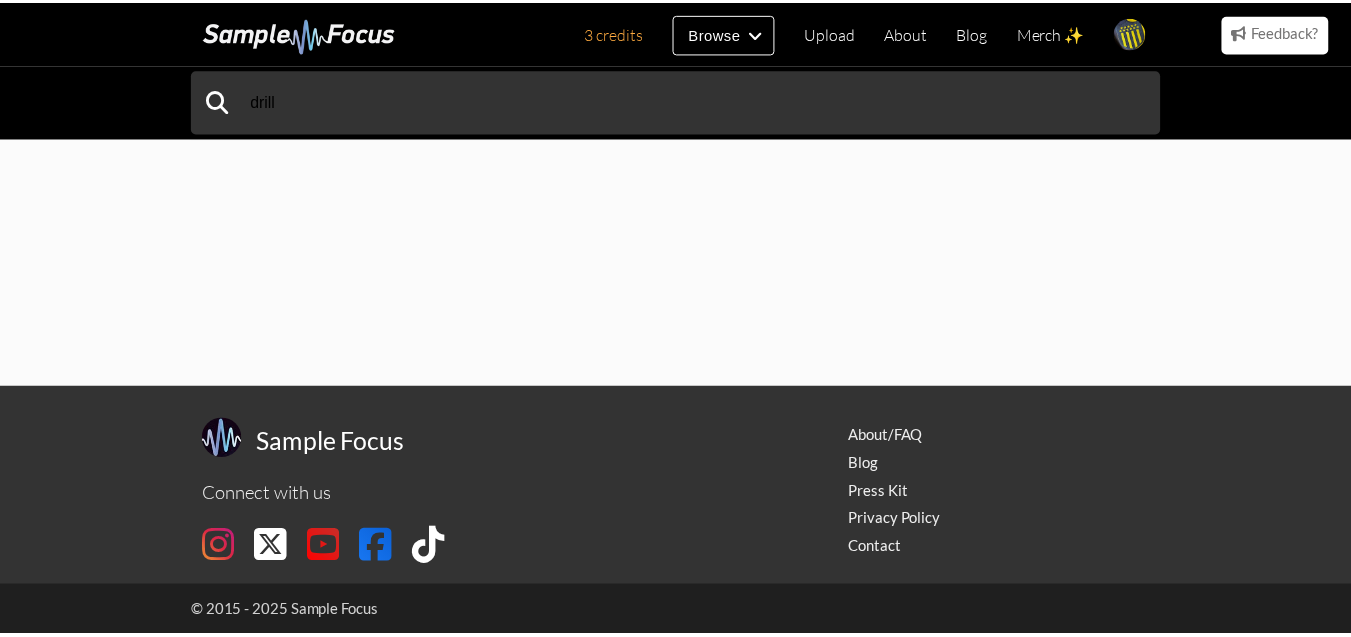 scroll, scrollTop: 0, scrollLeft: 0, axis: both 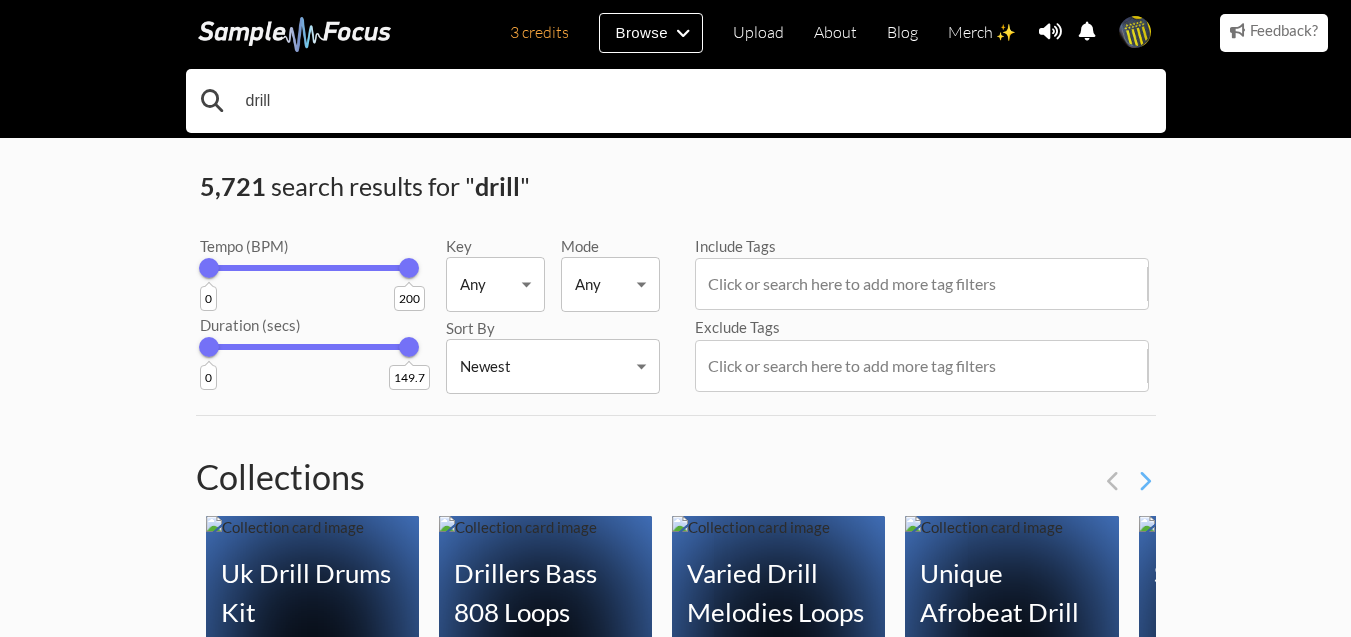 click on "drill" at bounding box center [676, 101] 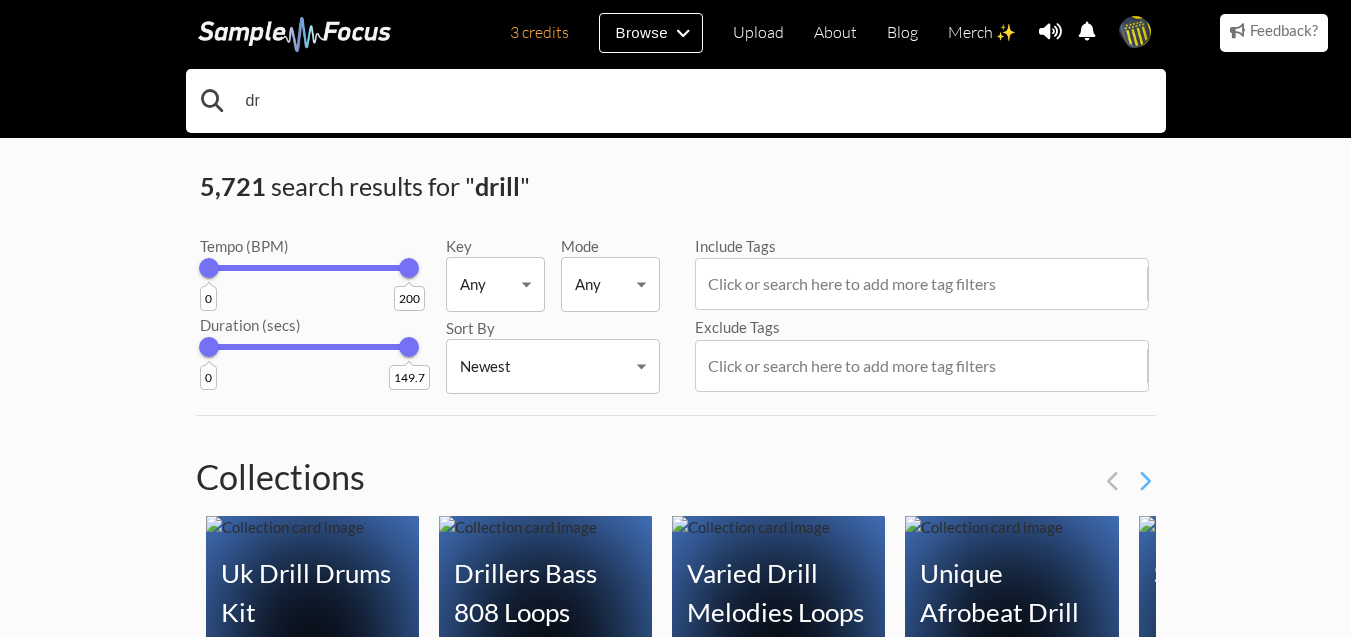 type on "d" 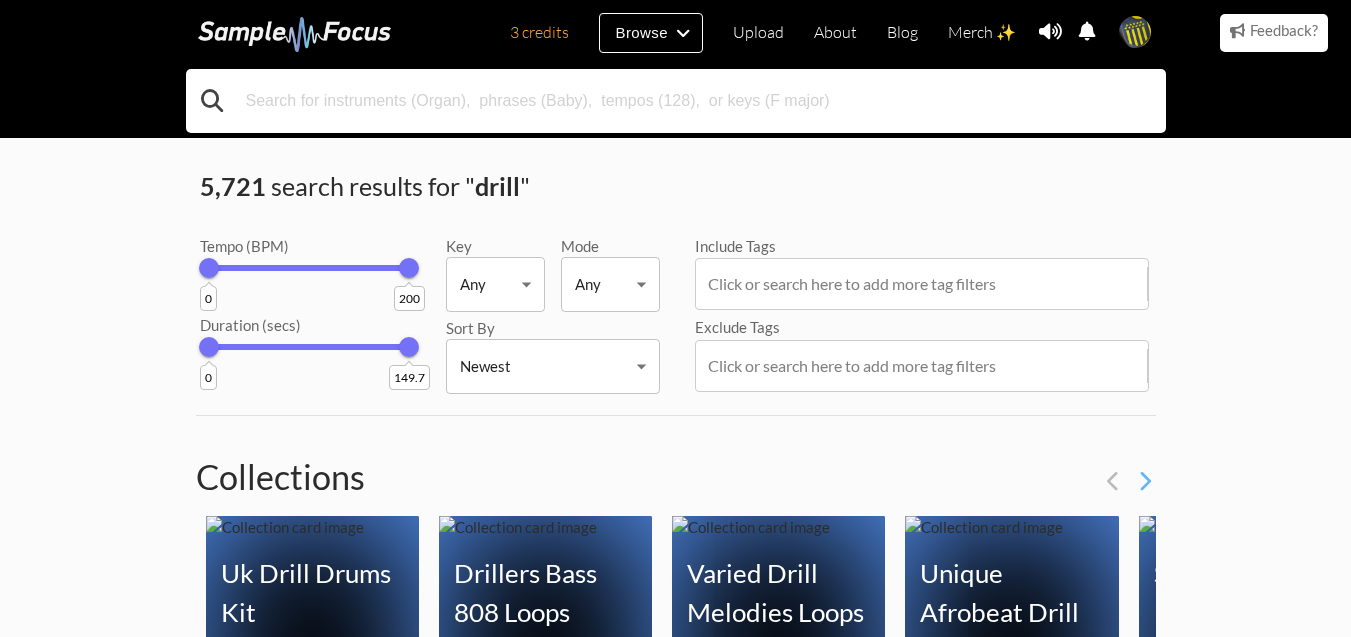 type on "r" 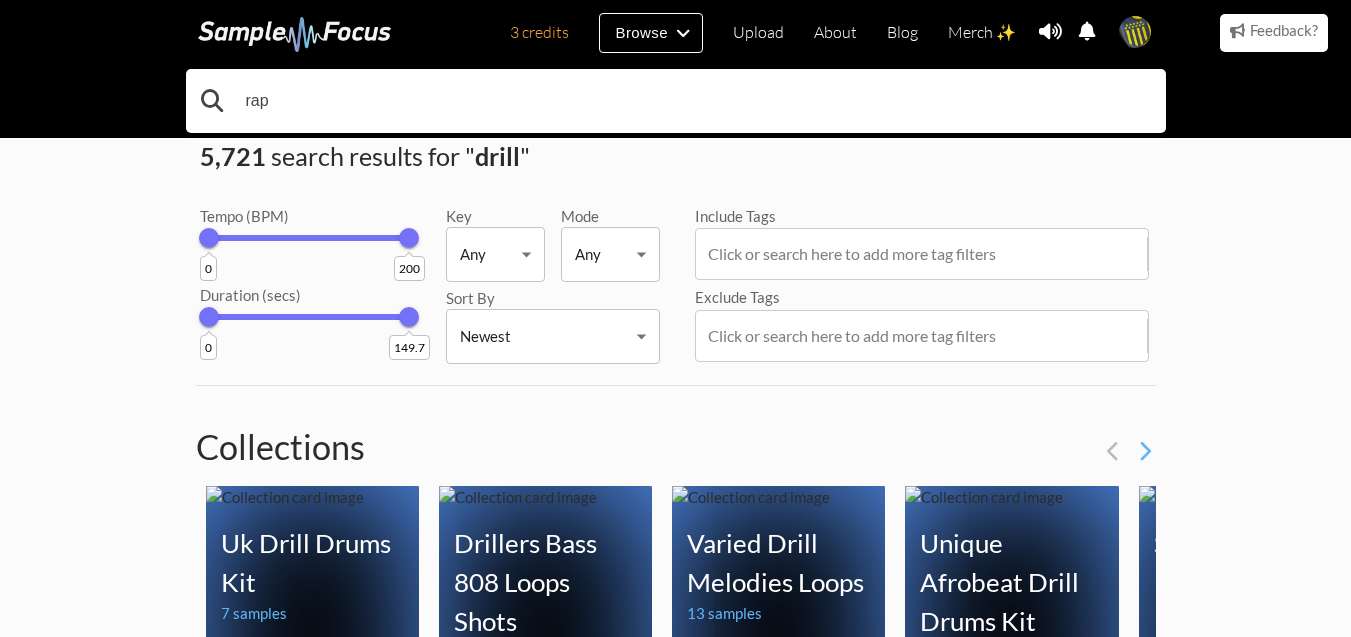 scroll, scrollTop: 0, scrollLeft: 0, axis: both 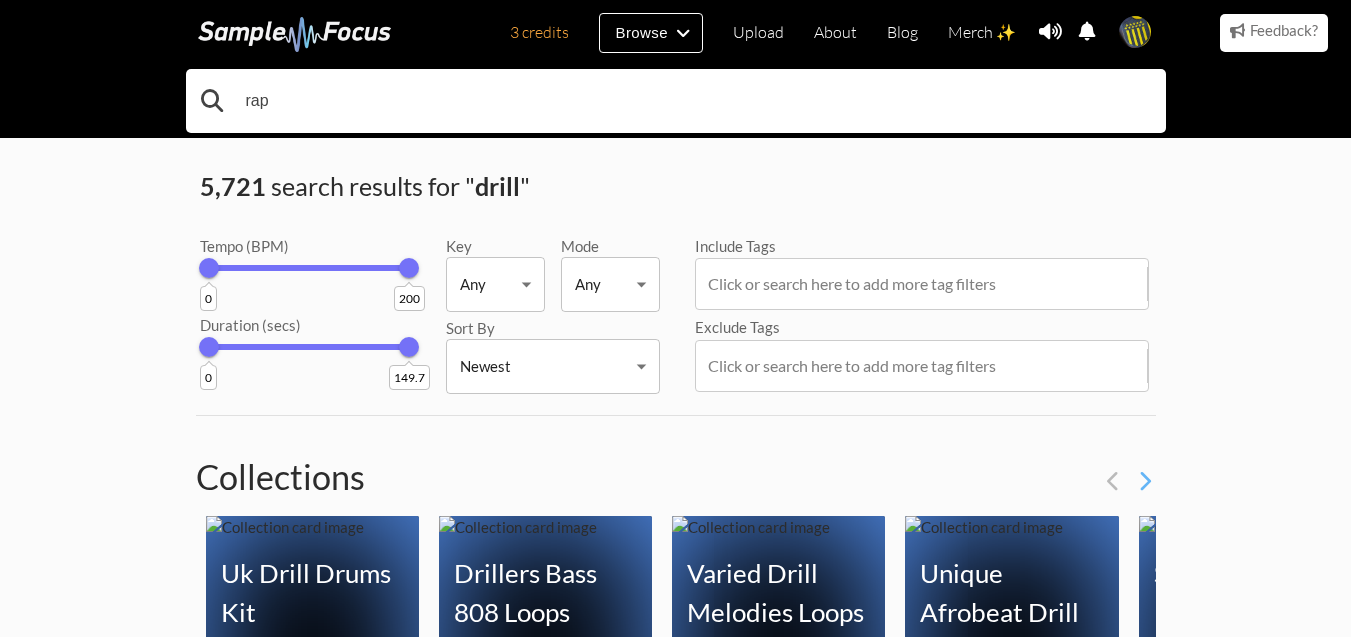 click on "rap" at bounding box center [676, 101] 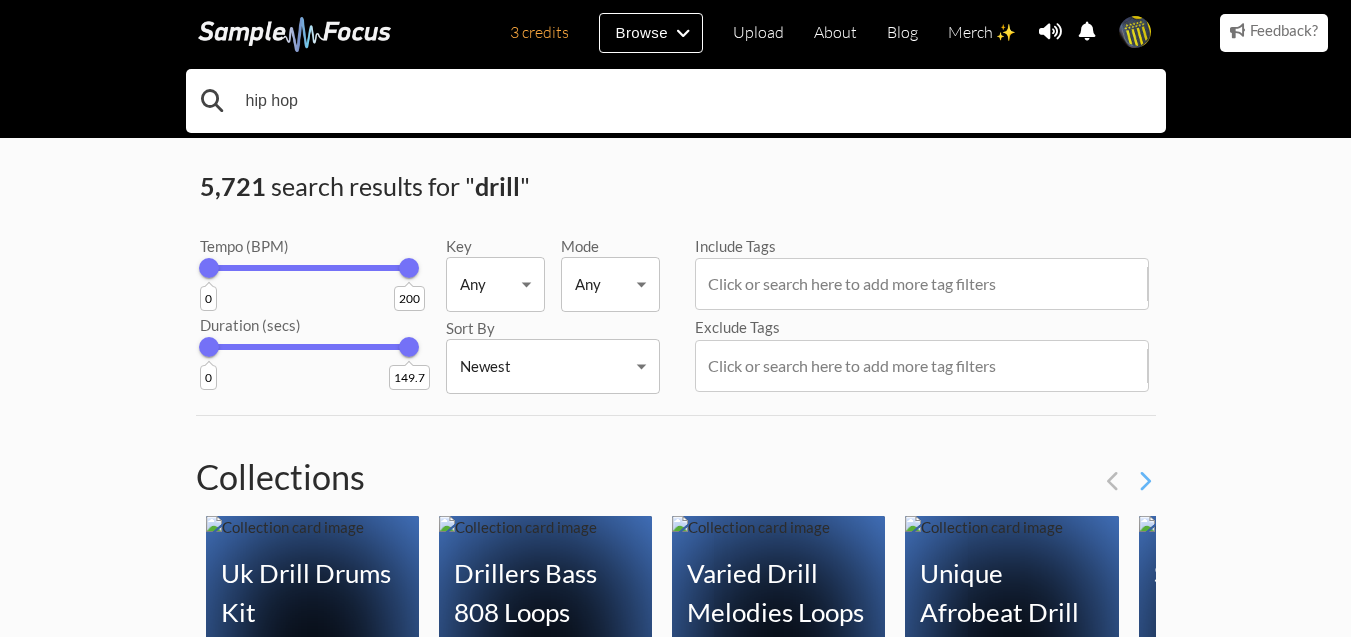type on "hip hop" 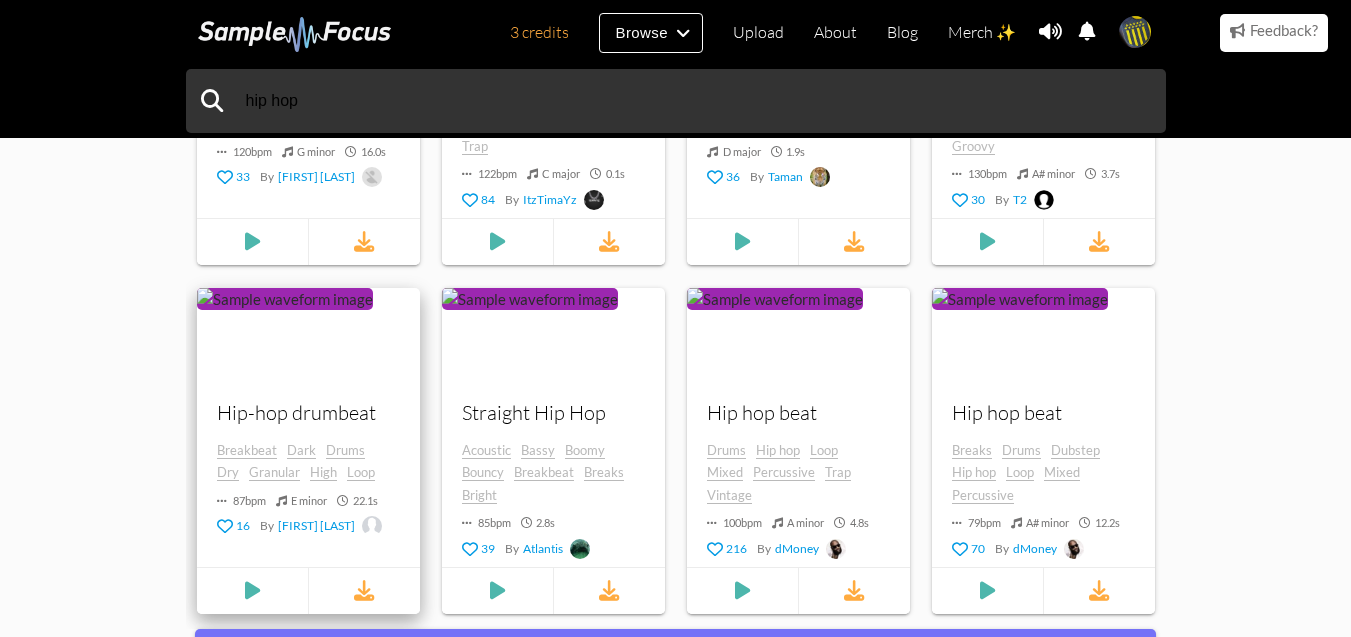 scroll, scrollTop: 2008, scrollLeft: 0, axis: vertical 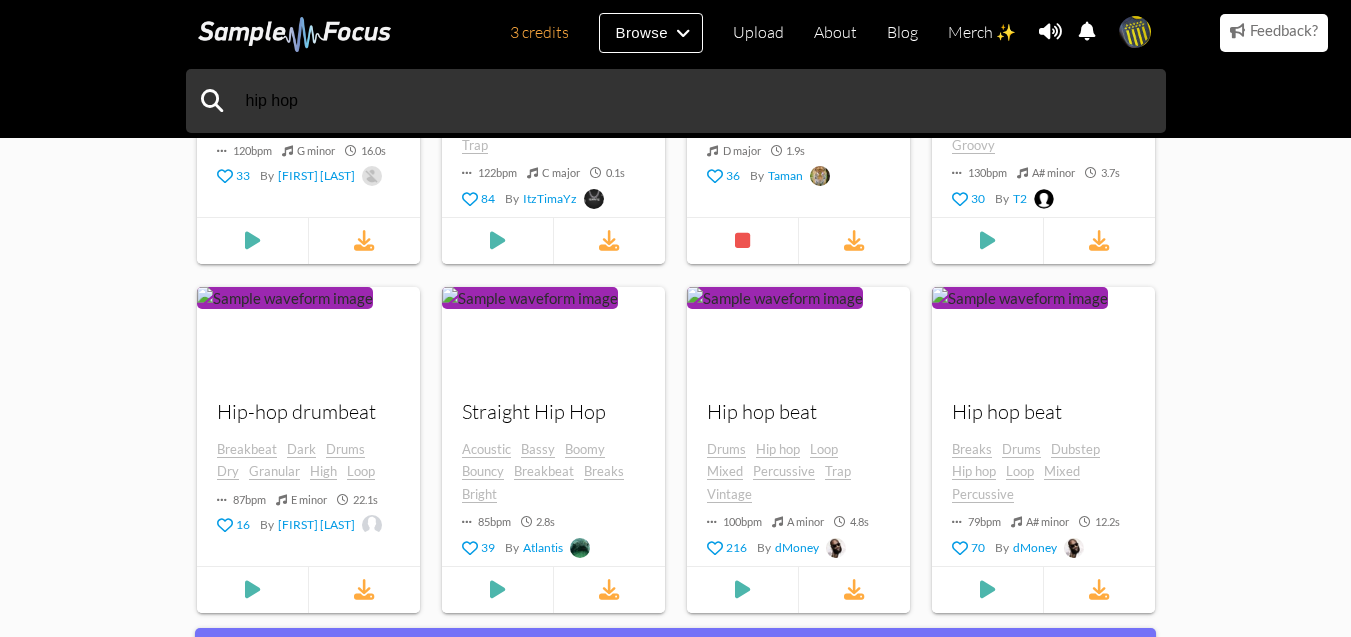 drag, startPoint x: 412, startPoint y: 274, endPoint x: 333, endPoint y: 284, distance: 79.630394 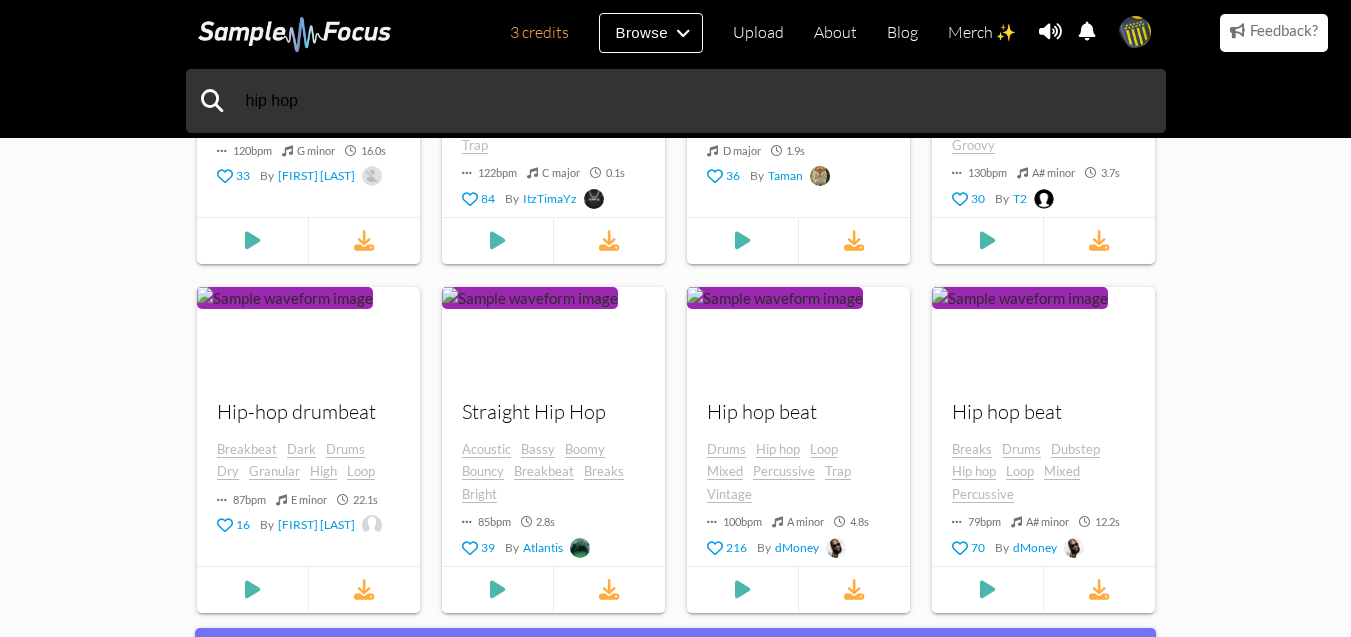 scroll, scrollTop: 0, scrollLeft: 0, axis: both 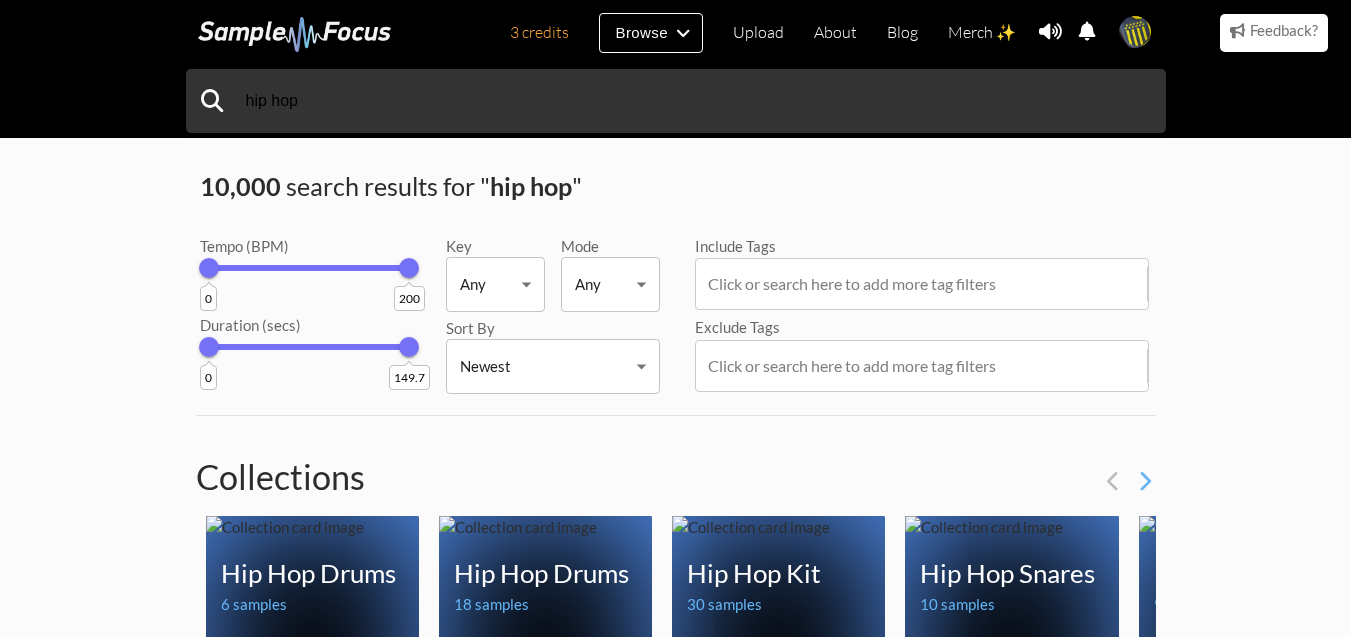click on "0 200" at bounding box center (309, 268) 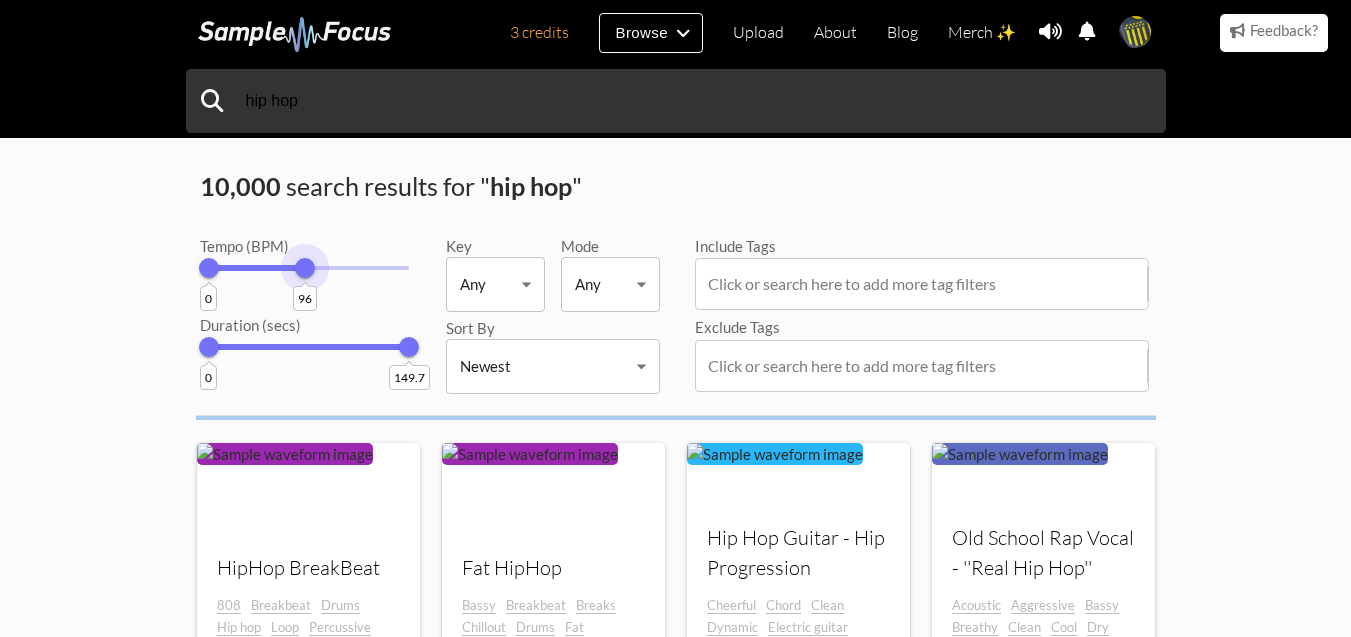 click on "96" at bounding box center (305, 268) 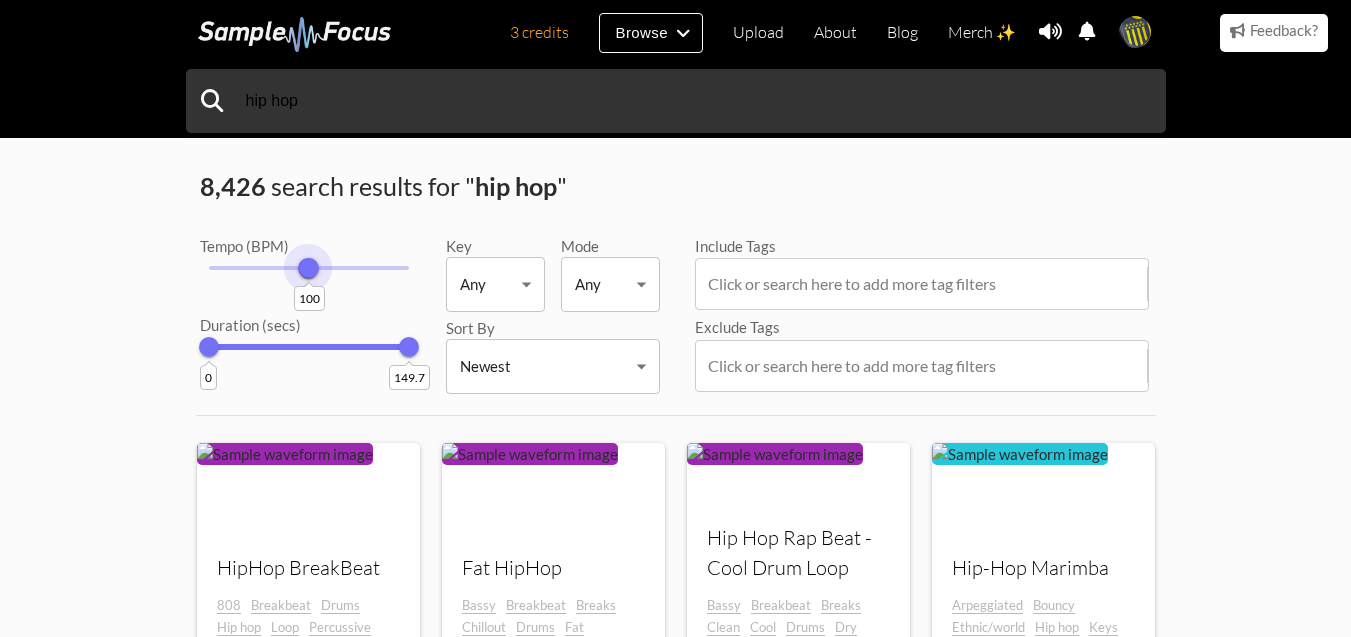 drag, startPoint x: 223, startPoint y: 270, endPoint x: 308, endPoint y: 316, distance: 96.64885 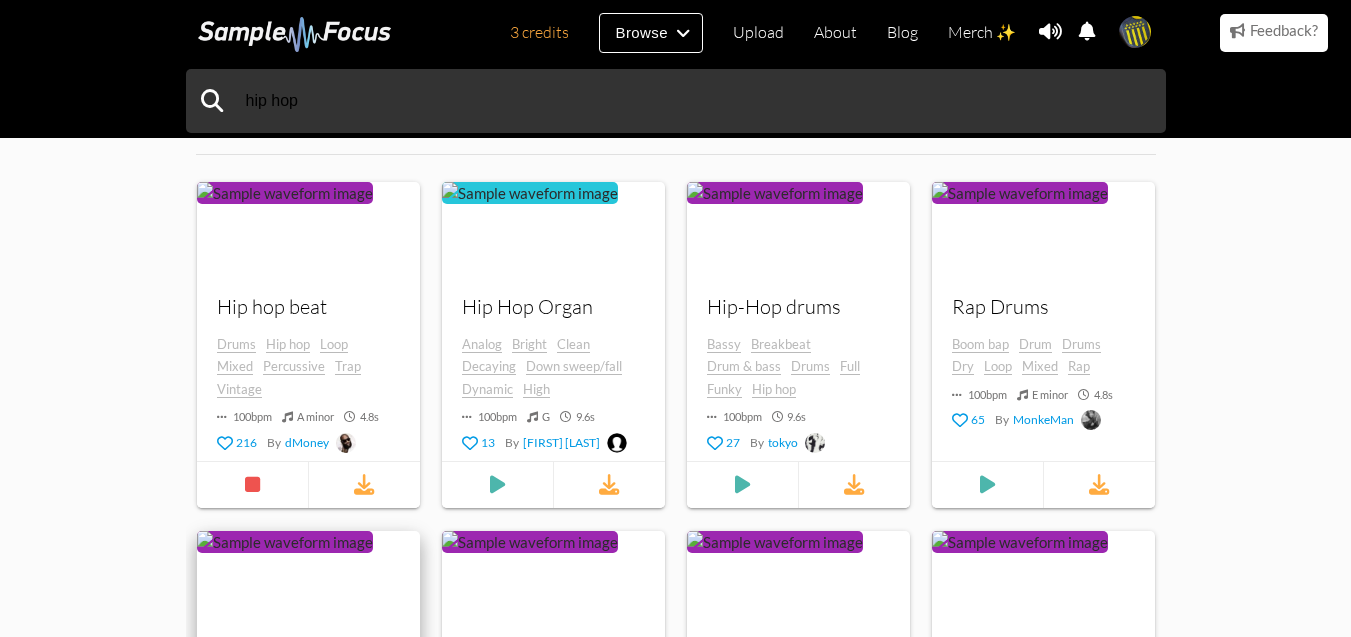 scroll, scrollTop: 0, scrollLeft: 0, axis: both 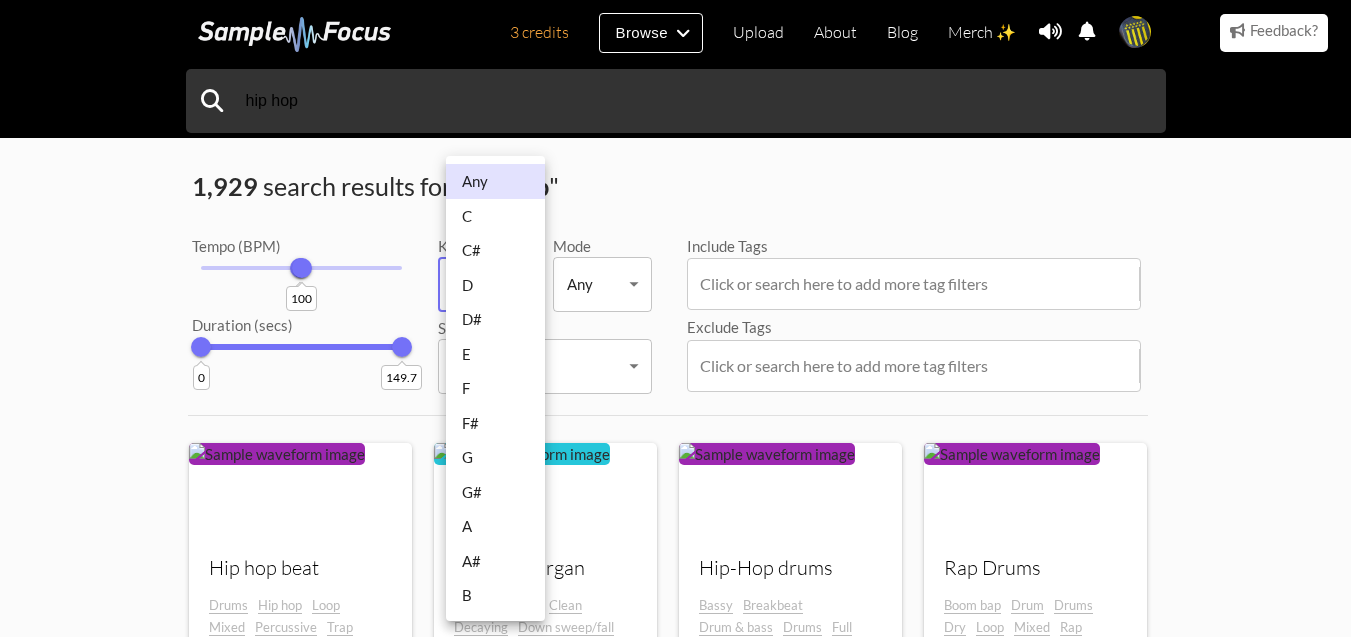 click on "3 credits
Browse
Upload
About
Blog
Merch ✨
Notifications Settings You have no notifications. View all notifications
Account
Subscription
Analytics
Notifications
Notification Settings
Log Out
3 credits
Categories
Tags
Collections
Upload
About
Blog
Merch ✨
Account
Subscription
Analytics
Log Out
hip hop" at bounding box center (675, 1252) 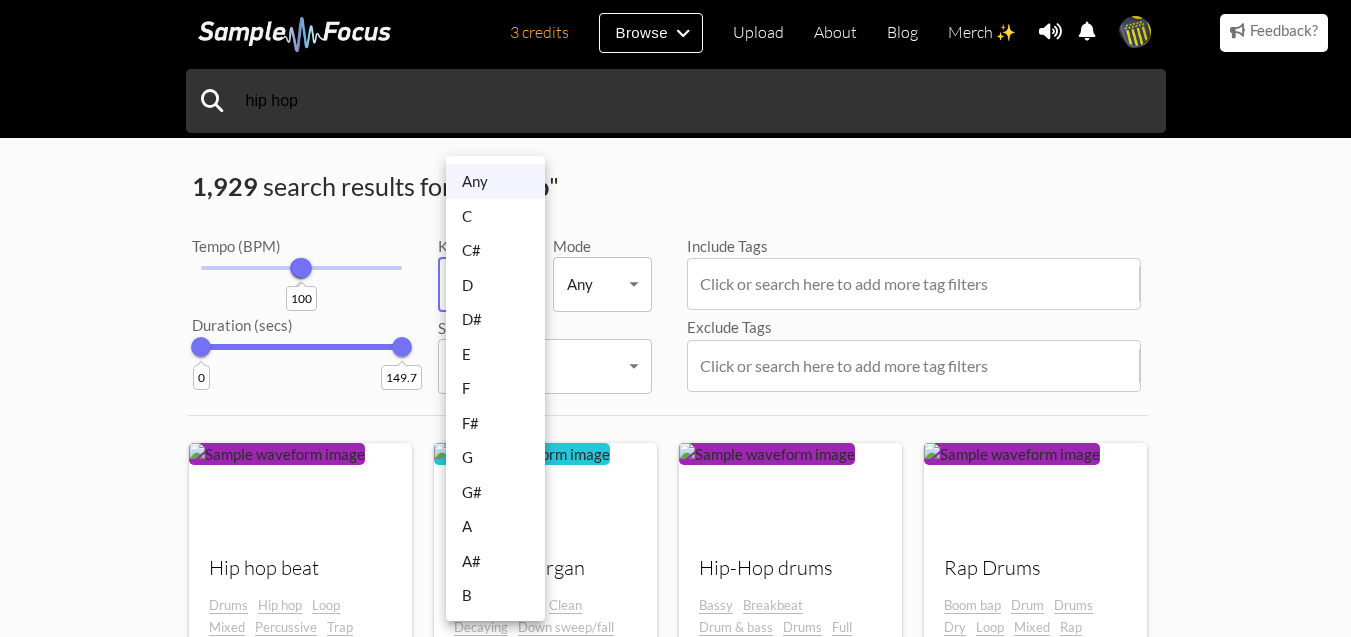 click at bounding box center (675, 318) 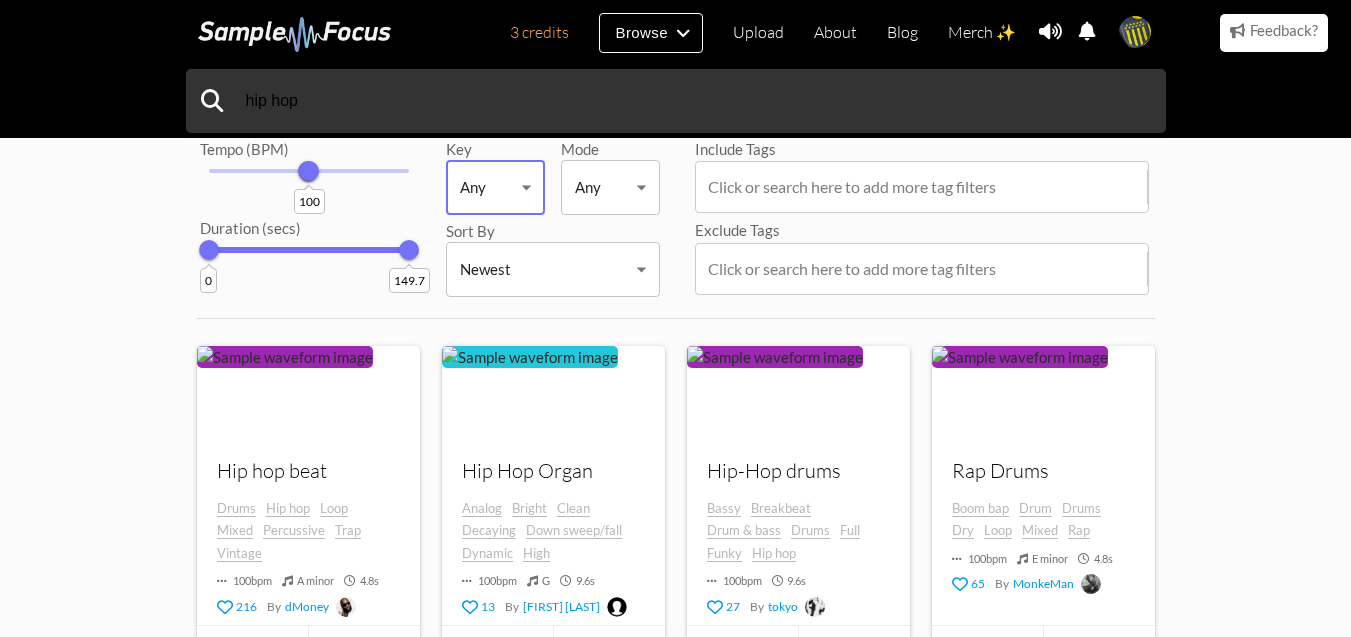 scroll, scrollTop: 98, scrollLeft: 0, axis: vertical 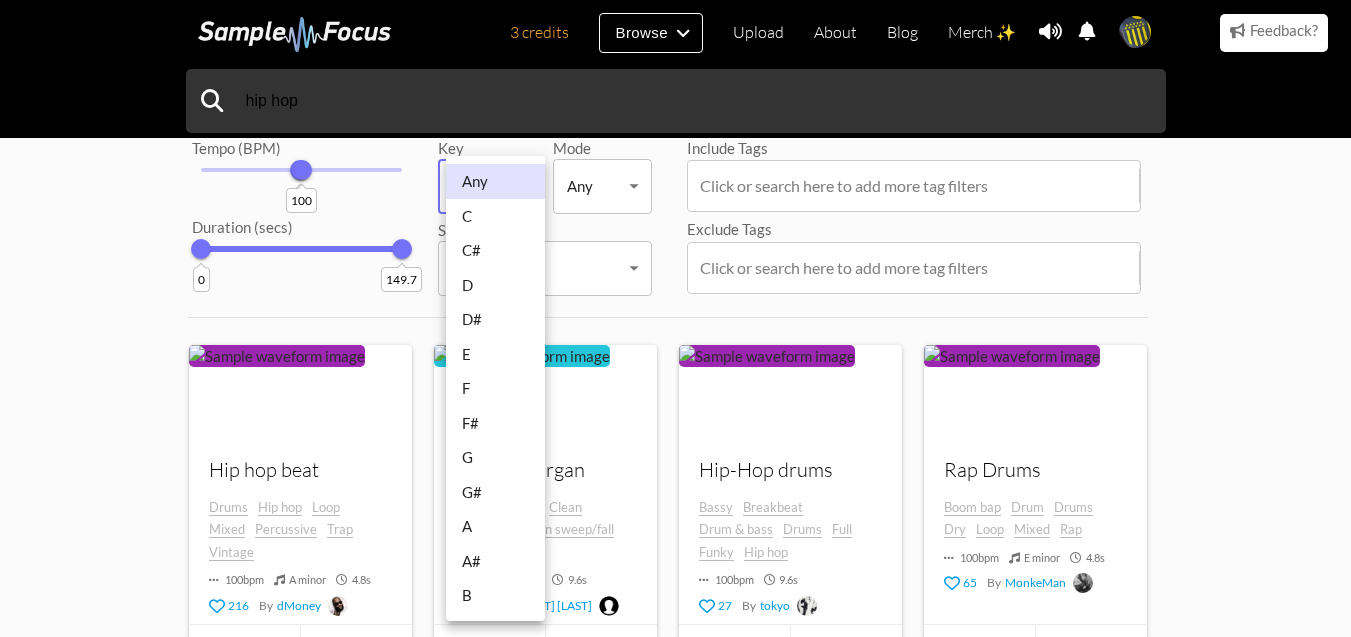 click on "3 credits
Browse
Upload
About
Blog
Merch ✨
Notifications Settings You have no notifications. View all notifications
Account
Subscription
Analytics
Notifications
Notification Settings
Log Out
3 credits
Categories
Tags
Collections
Upload
About
Blog
Merch ✨
Account
Subscription
Analytics
Log Out
hip hop" at bounding box center (675, 1154) 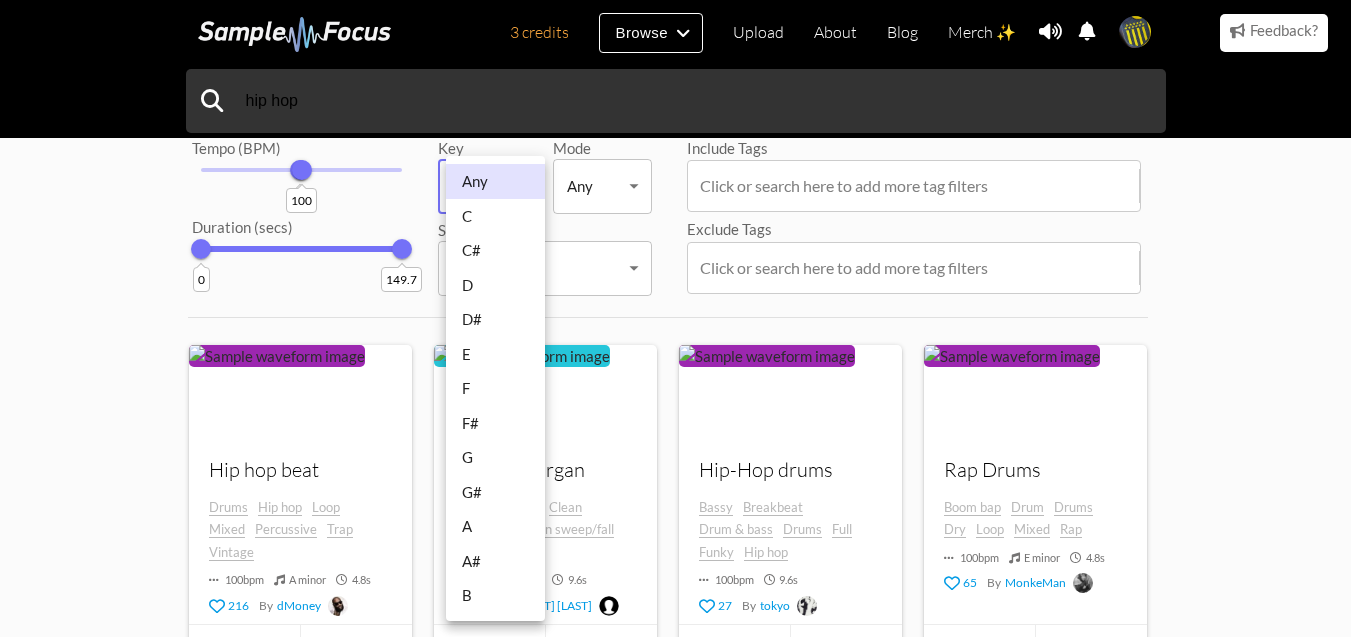 click on "A" at bounding box center [495, 526] 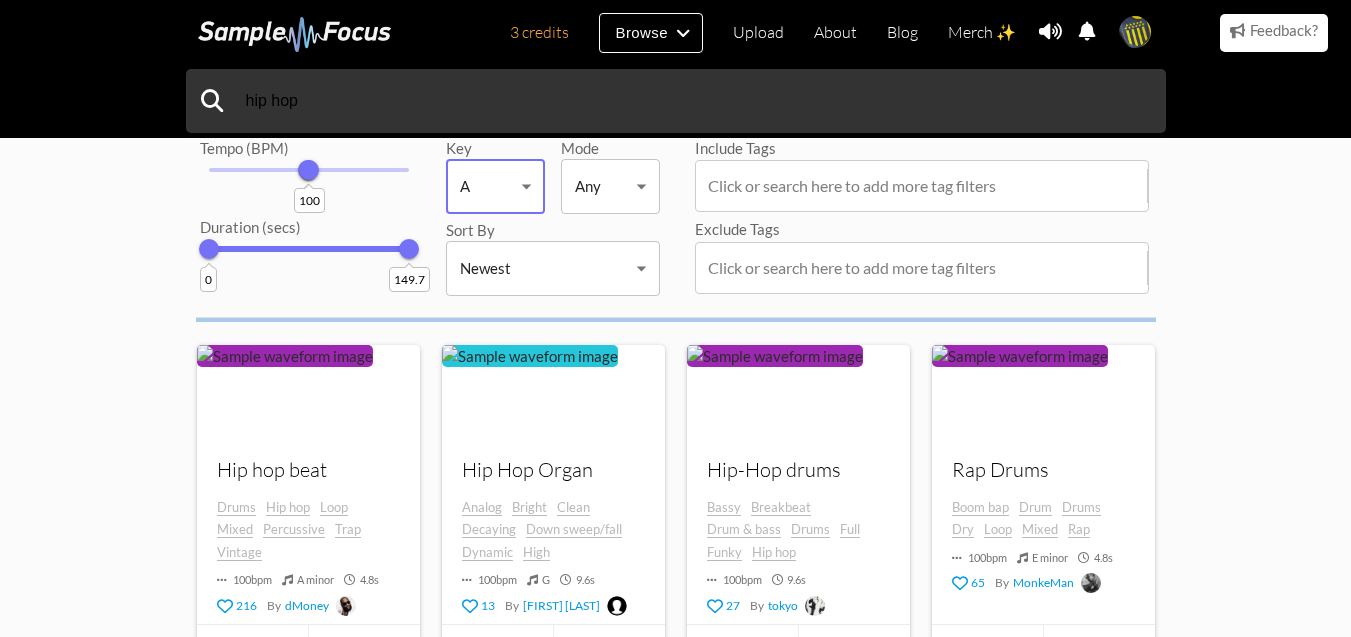 click on "3 credits
Browse
Upload
About
Blog
Merch ✨
Notifications Settings You have no notifications. View all notifications
Account
Subscription
Analytics
Notifications
Notification Settings
Log Out
3 credits
Categories
Tags
Collections
Upload
About
Blog
Merch ✨
Account
Subscription
Analytics
Log Out
hip hop" at bounding box center [675, 1154] 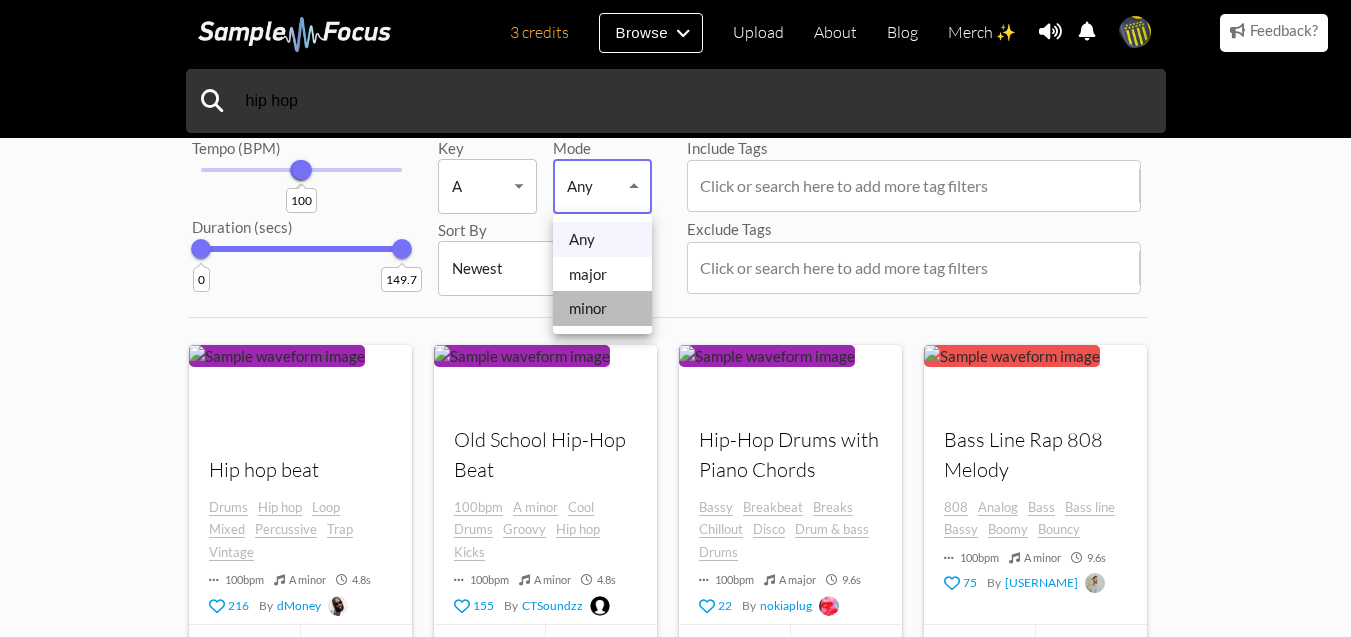 click on "minor" at bounding box center (602, 308) 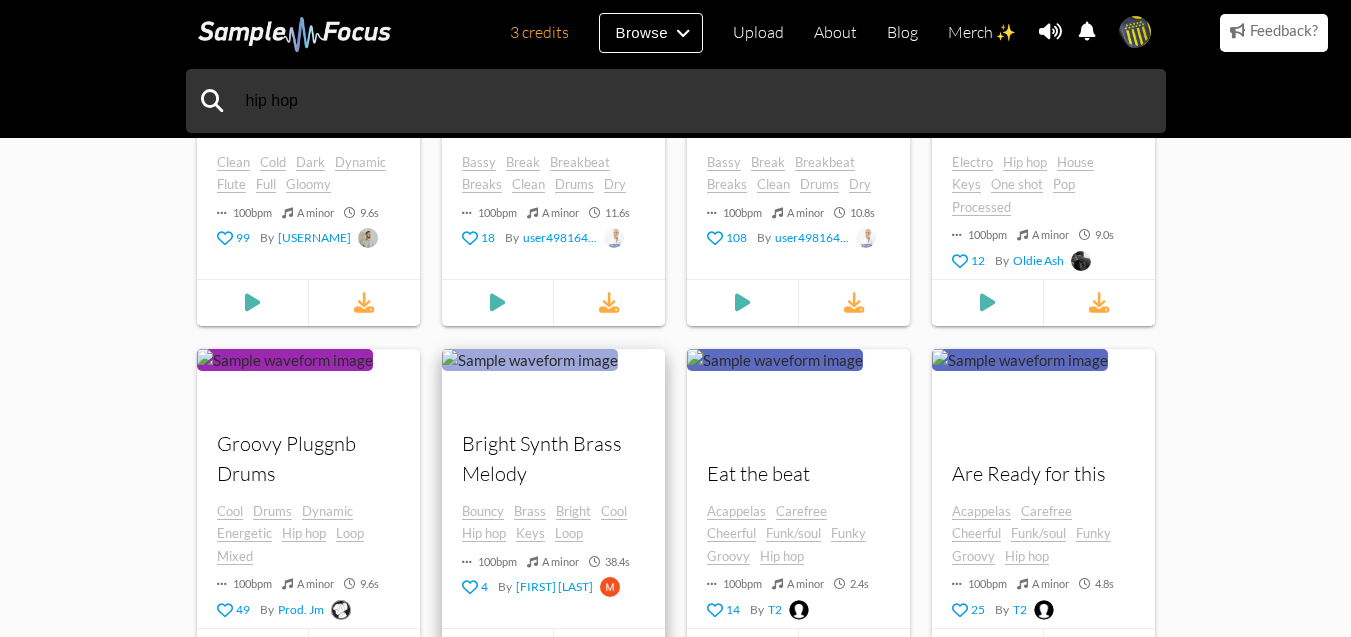 scroll, scrollTop: 1393, scrollLeft: 0, axis: vertical 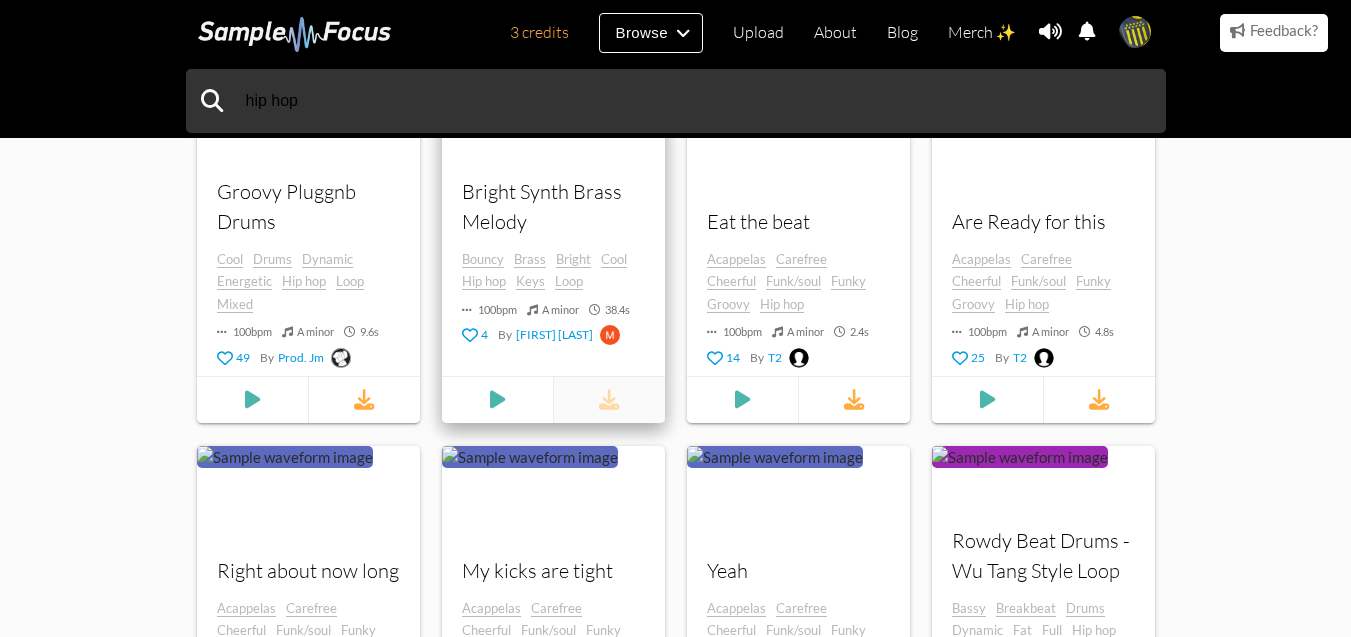 click at bounding box center (609, 399) 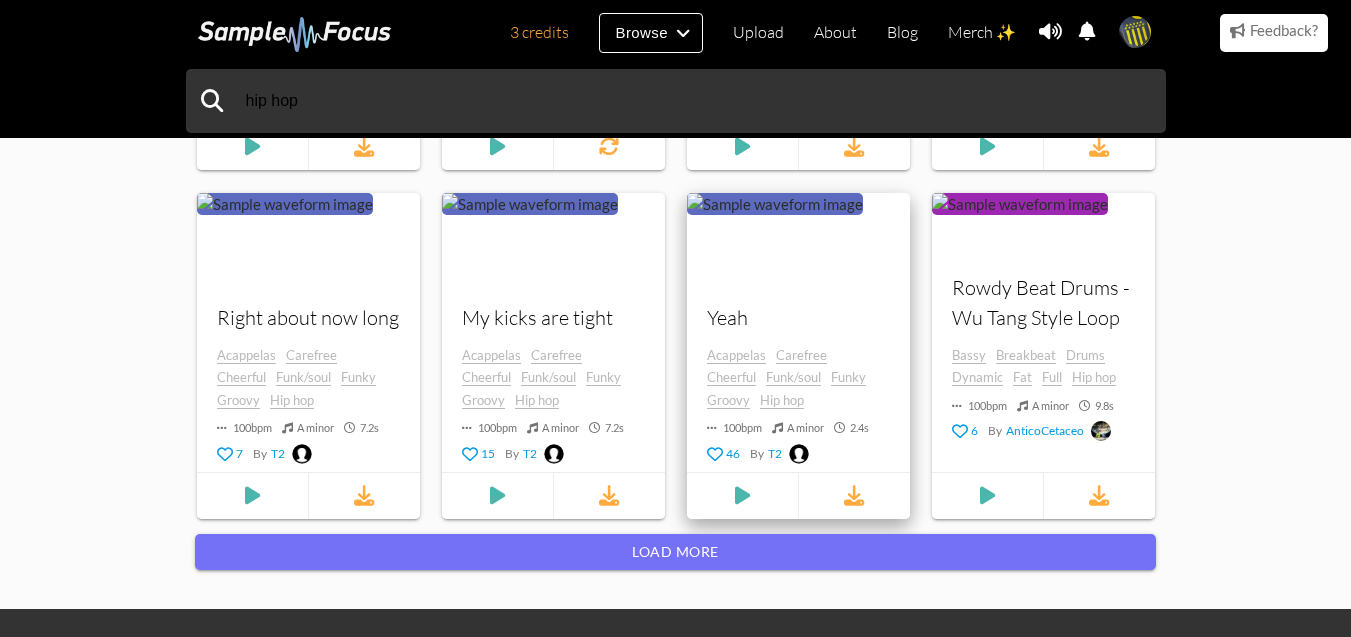 scroll, scrollTop: 1704, scrollLeft: 0, axis: vertical 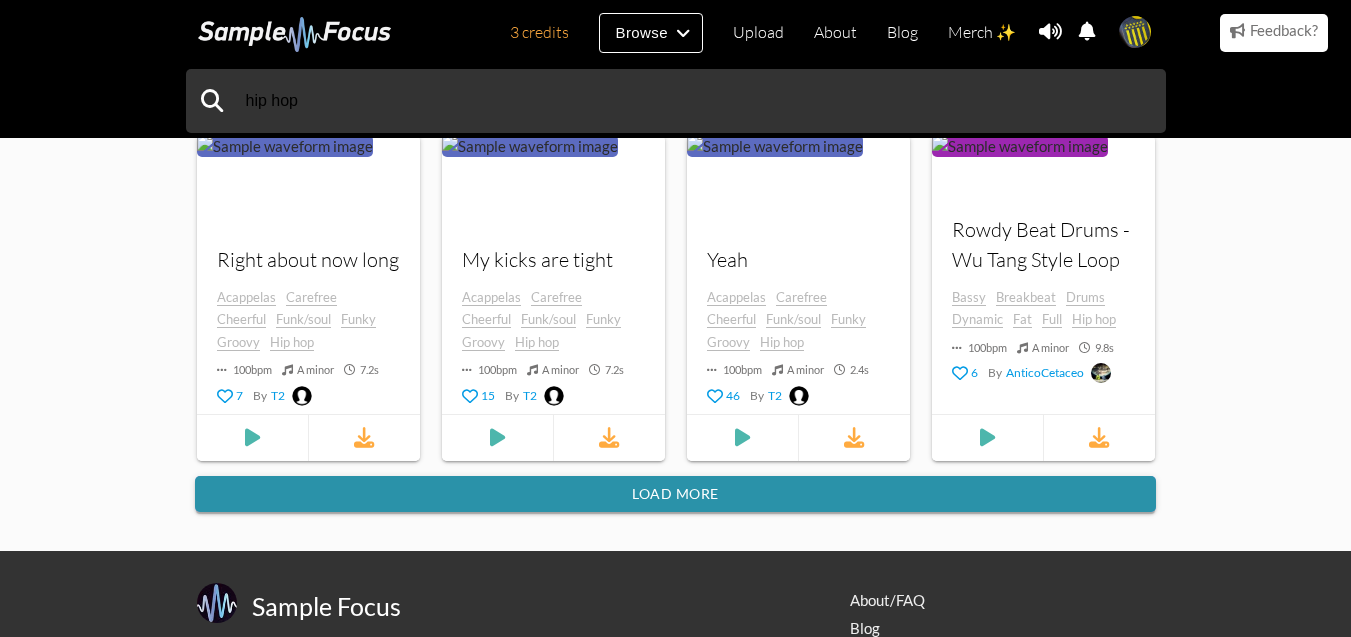click on "Load more" at bounding box center (675, 494) 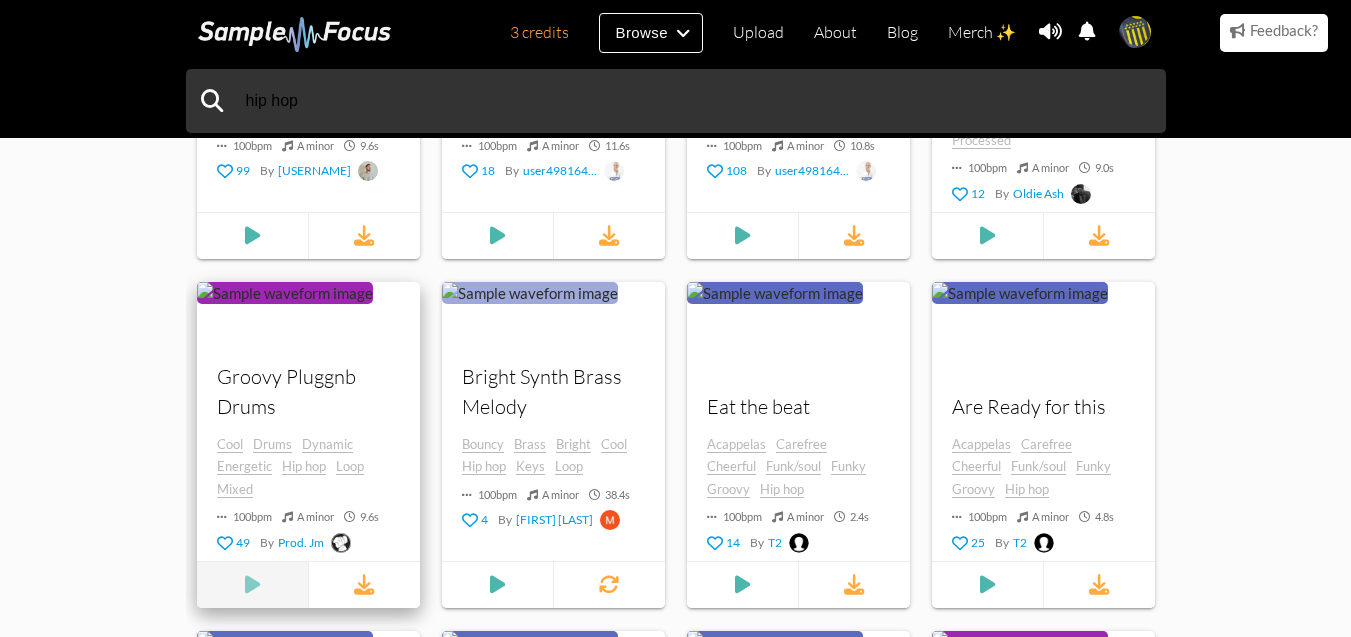 scroll, scrollTop: 1209, scrollLeft: 0, axis: vertical 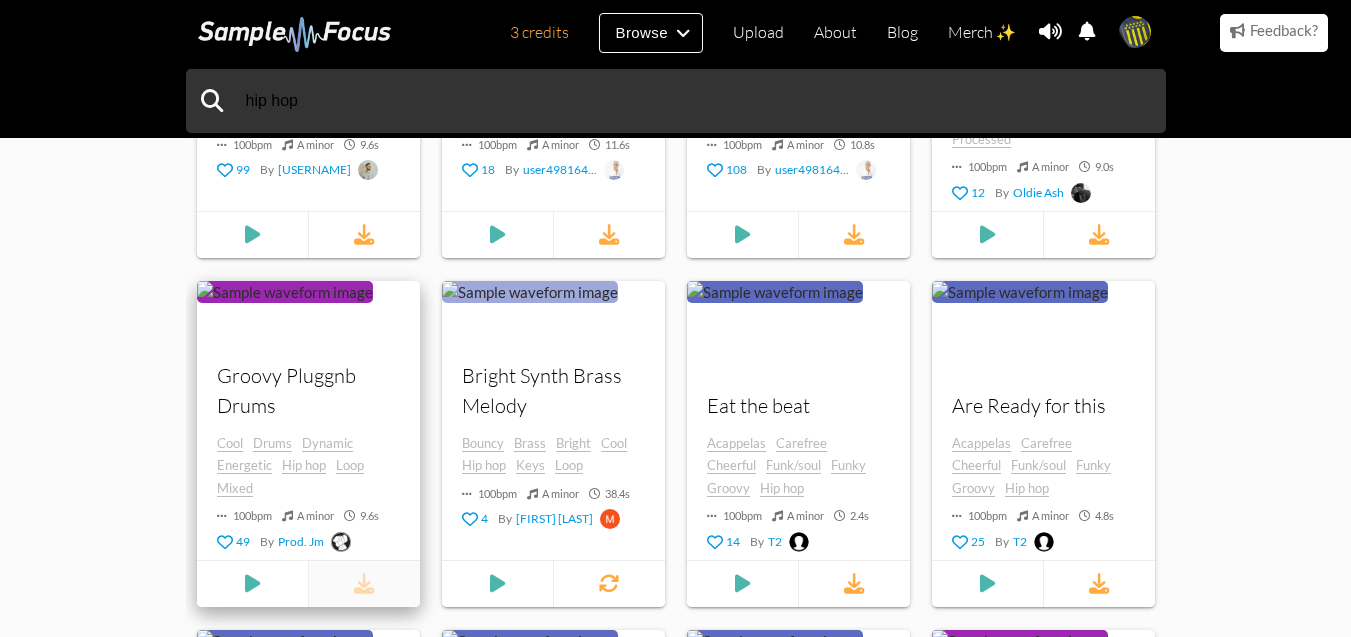 click at bounding box center (363, 583) 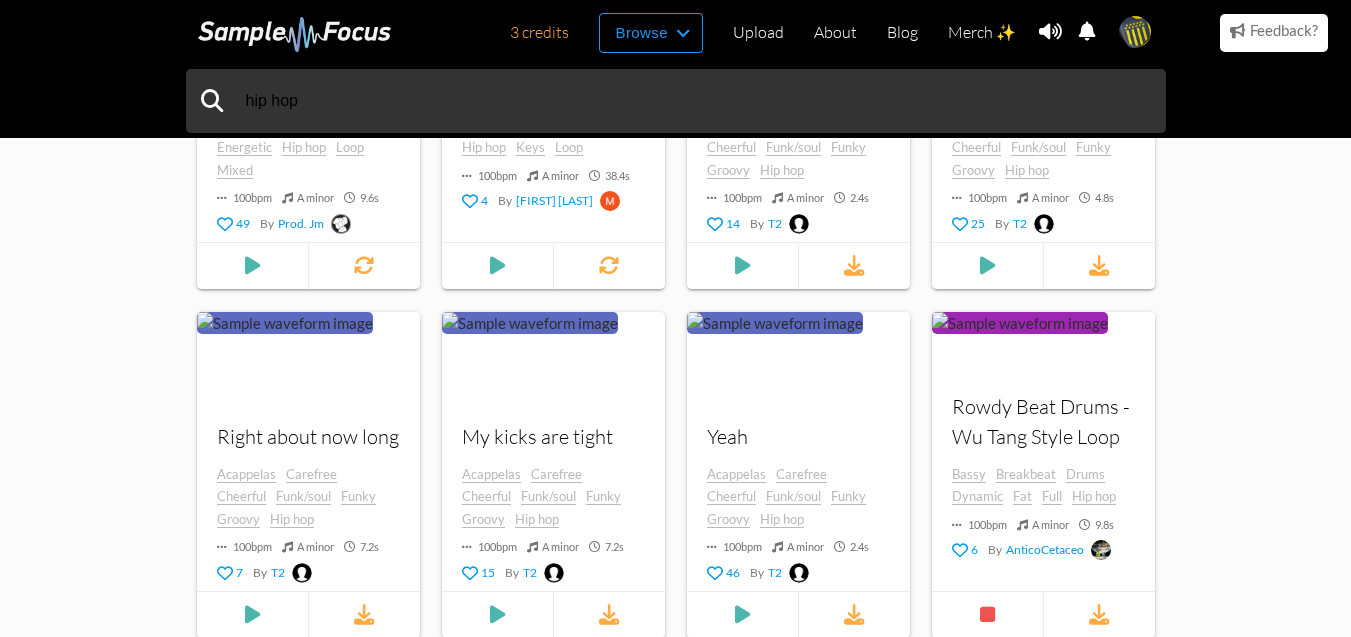 scroll, scrollTop: 1530, scrollLeft: 0, axis: vertical 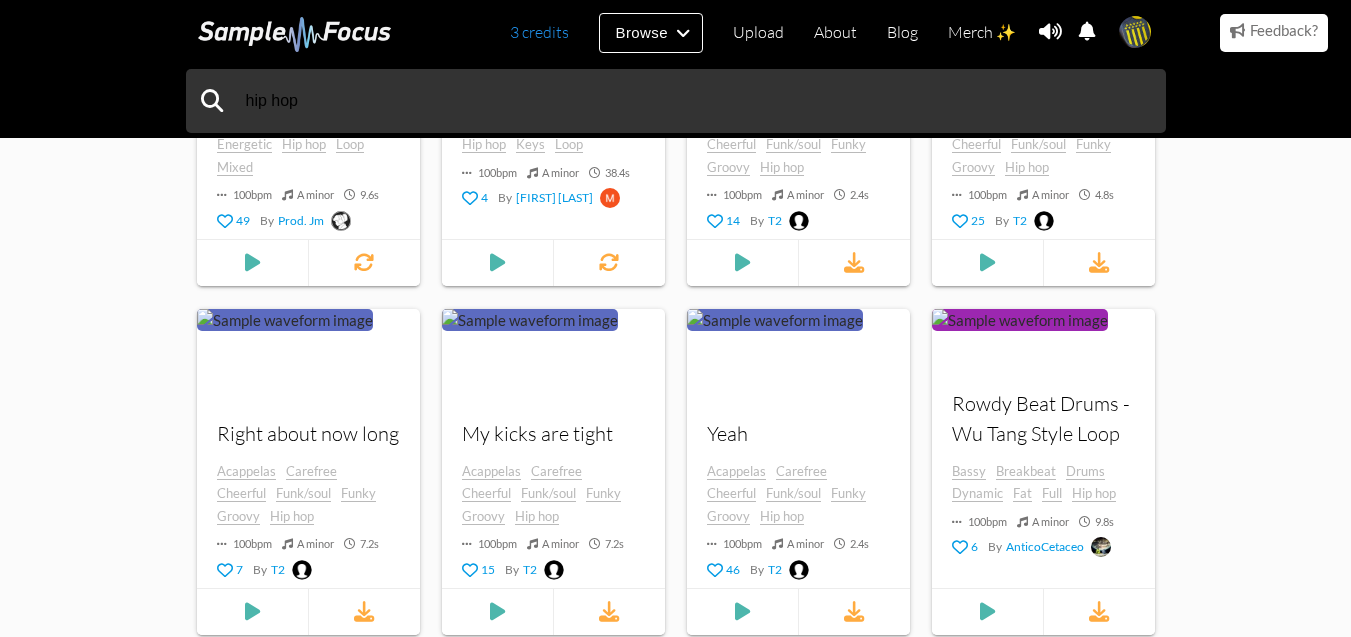 click on "3 credits" at bounding box center (539, 32) 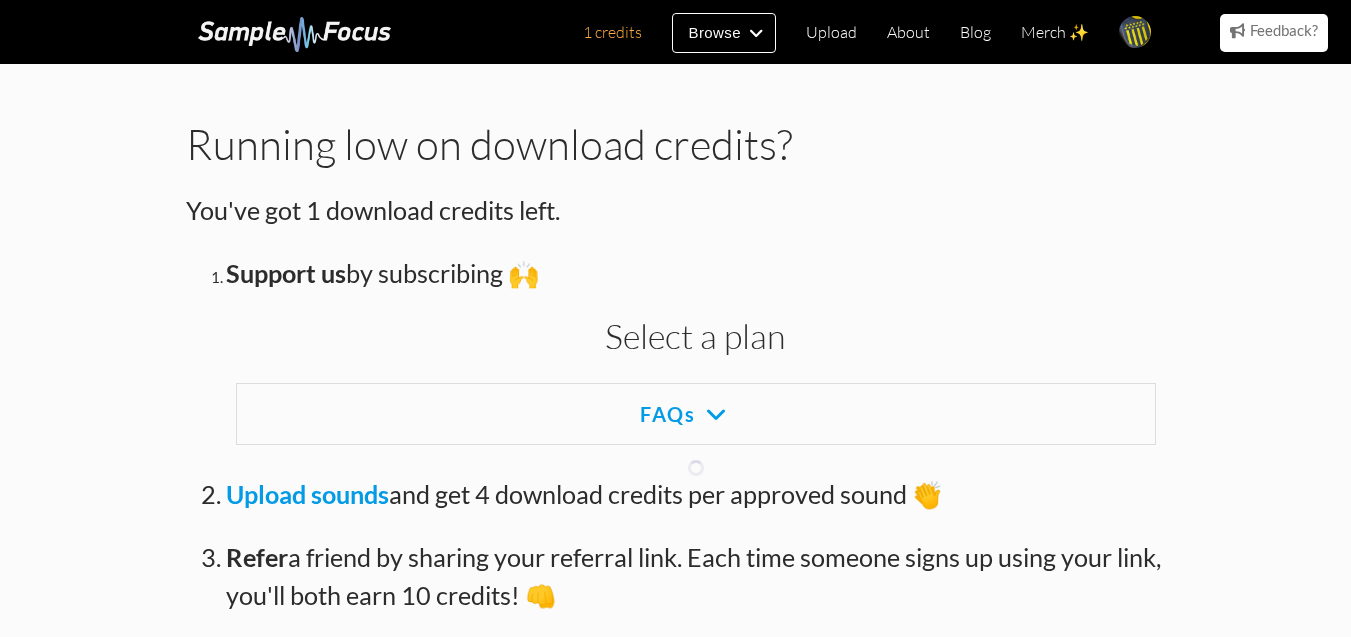 scroll, scrollTop: 0, scrollLeft: 0, axis: both 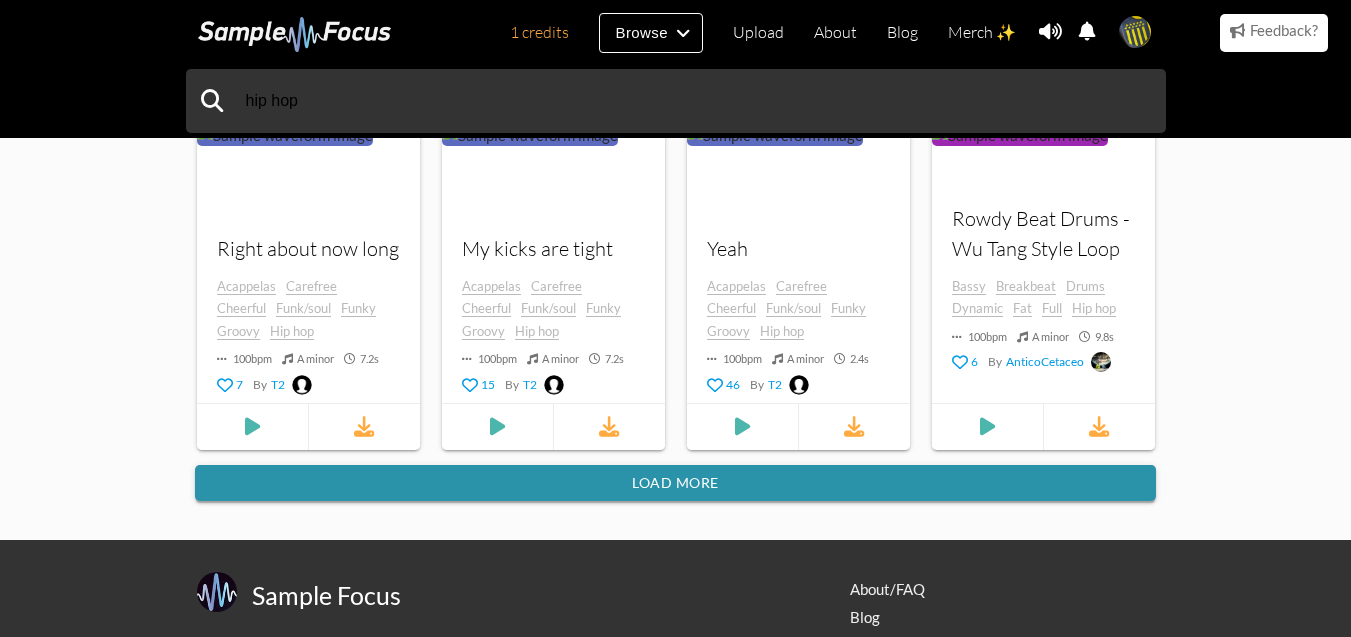 click on "Load more" at bounding box center (675, 483) 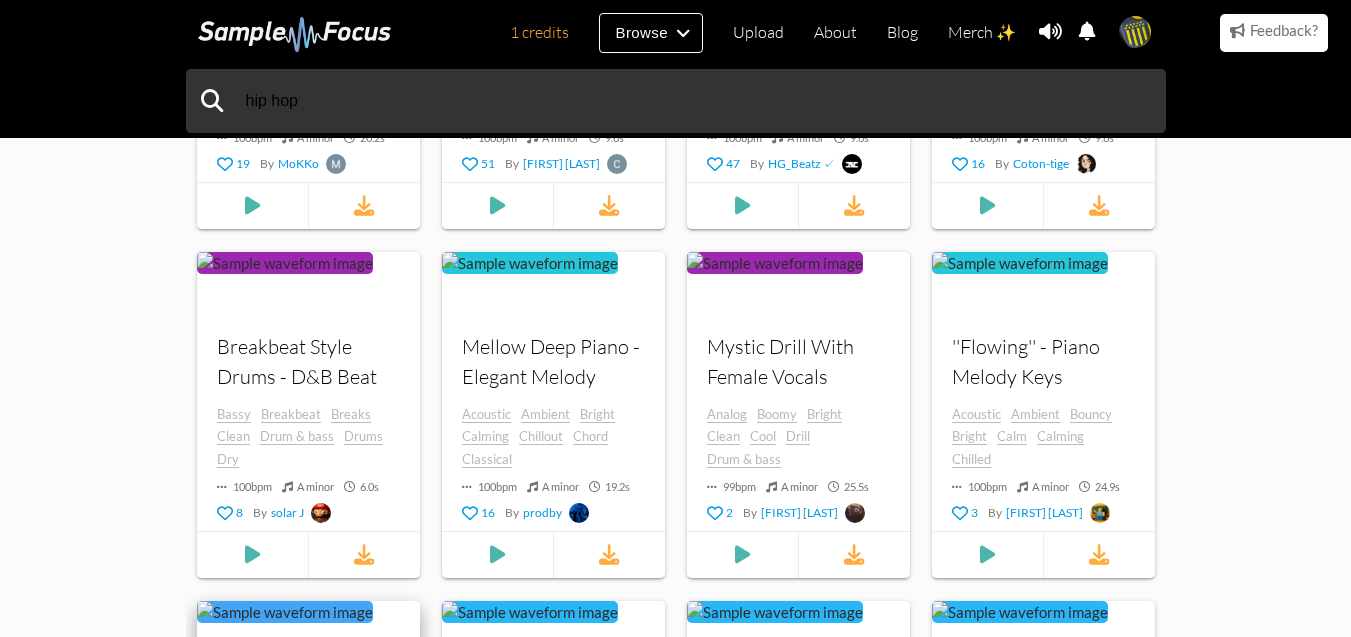 scroll, scrollTop: 0, scrollLeft: 0, axis: both 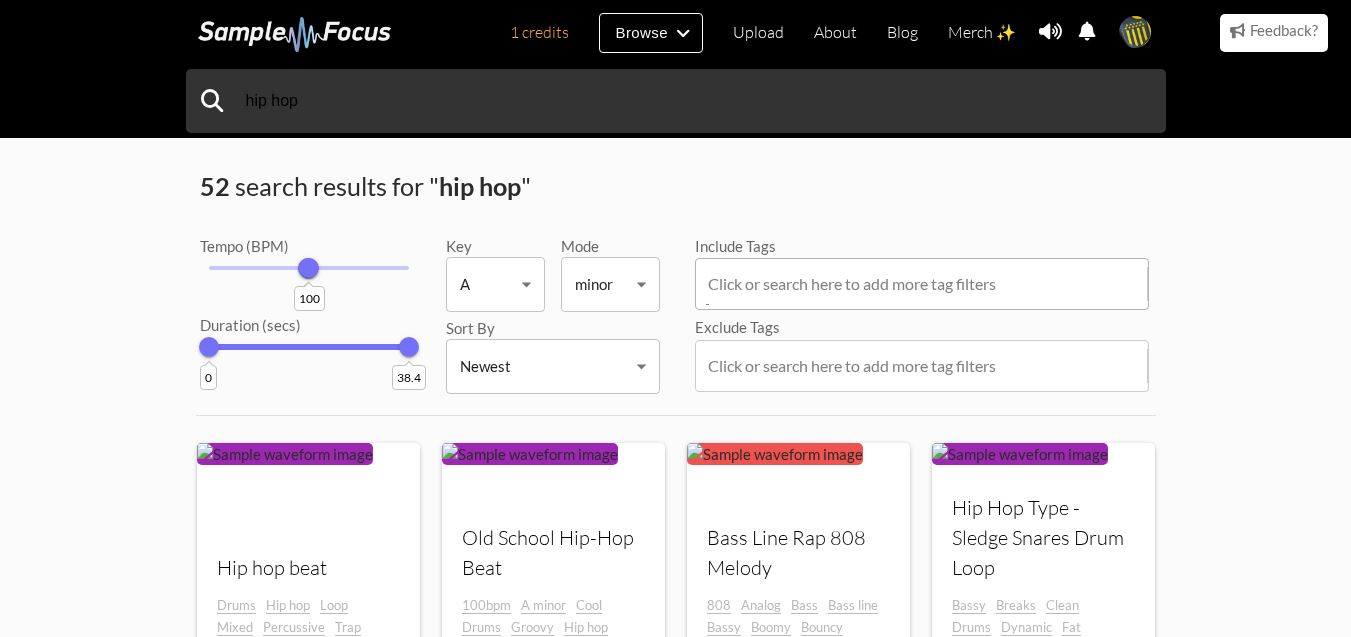 click at bounding box center (926, 284) 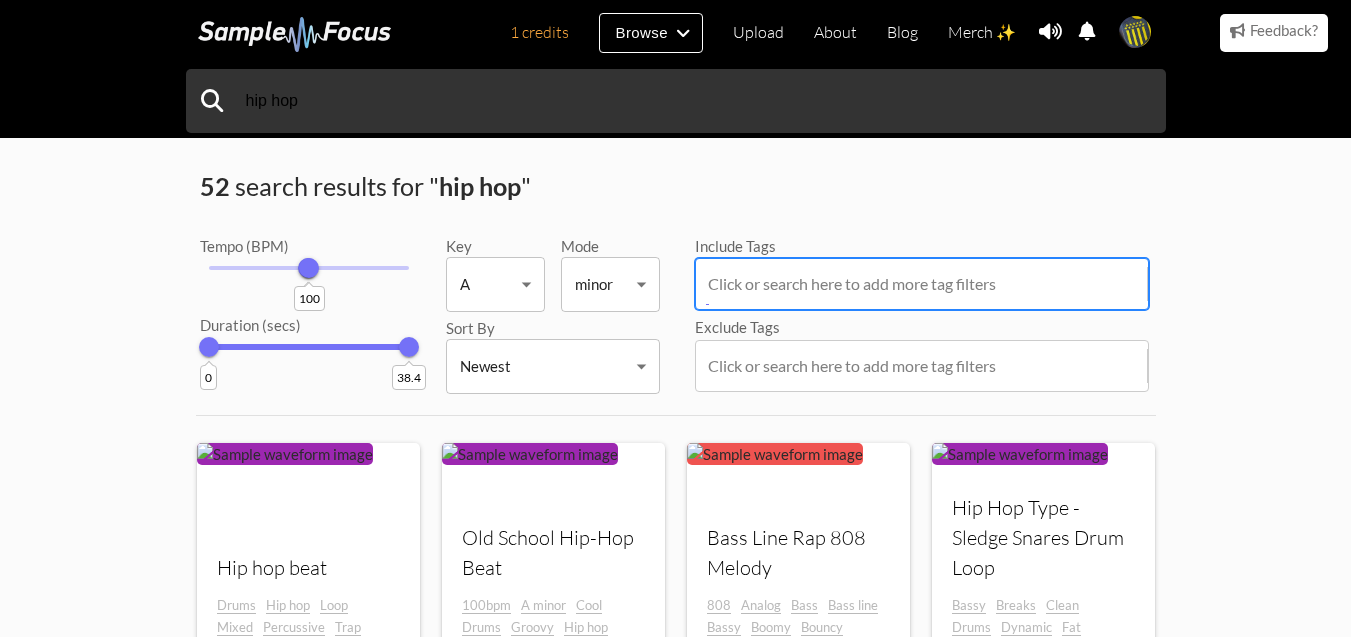click at bounding box center [926, 284] 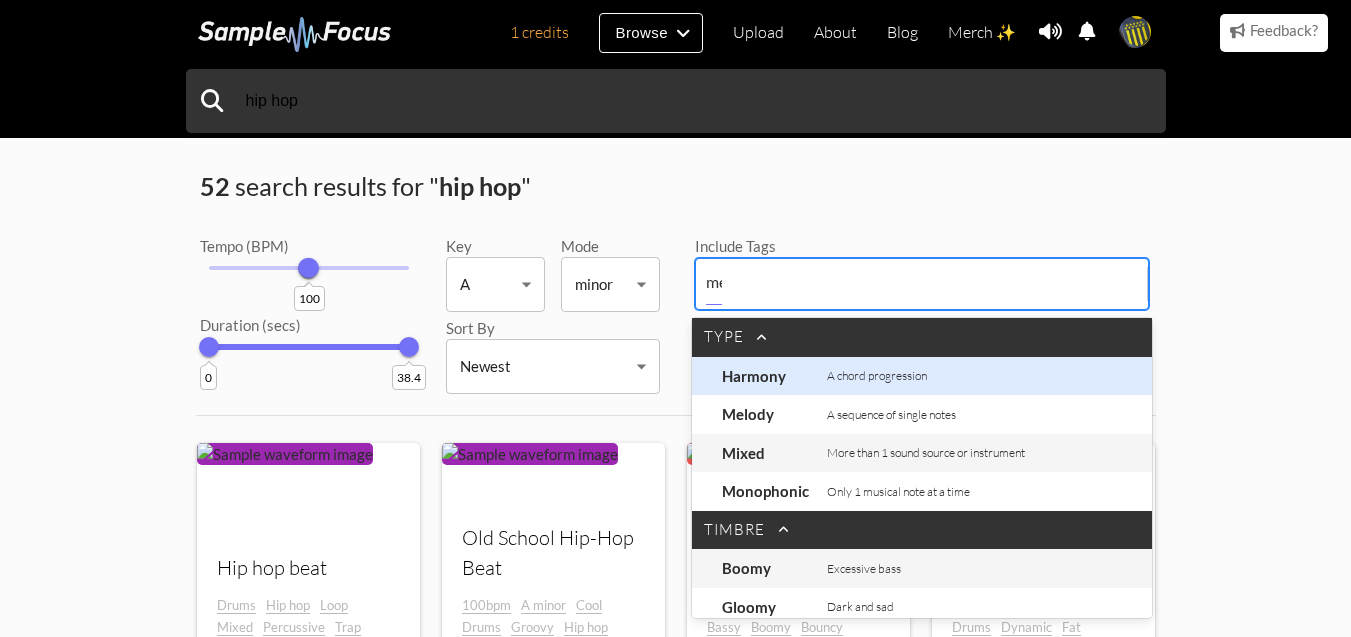type on "mel" 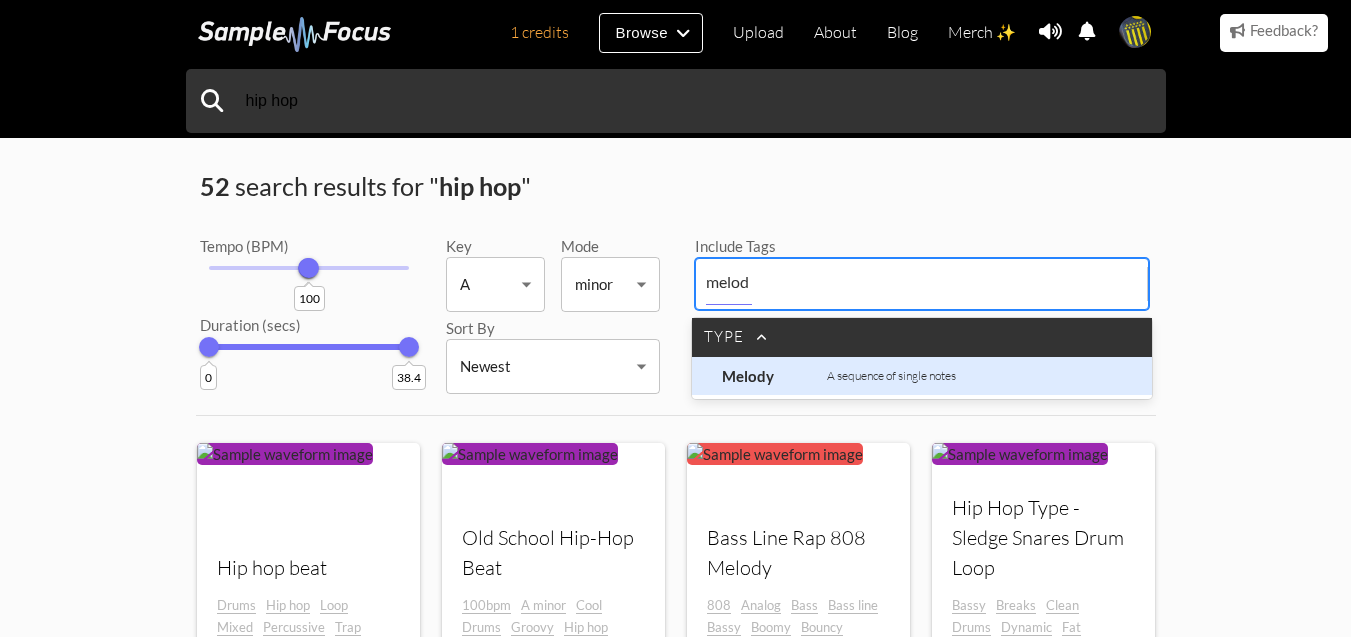 click on "Melody" at bounding box center [772, 376] 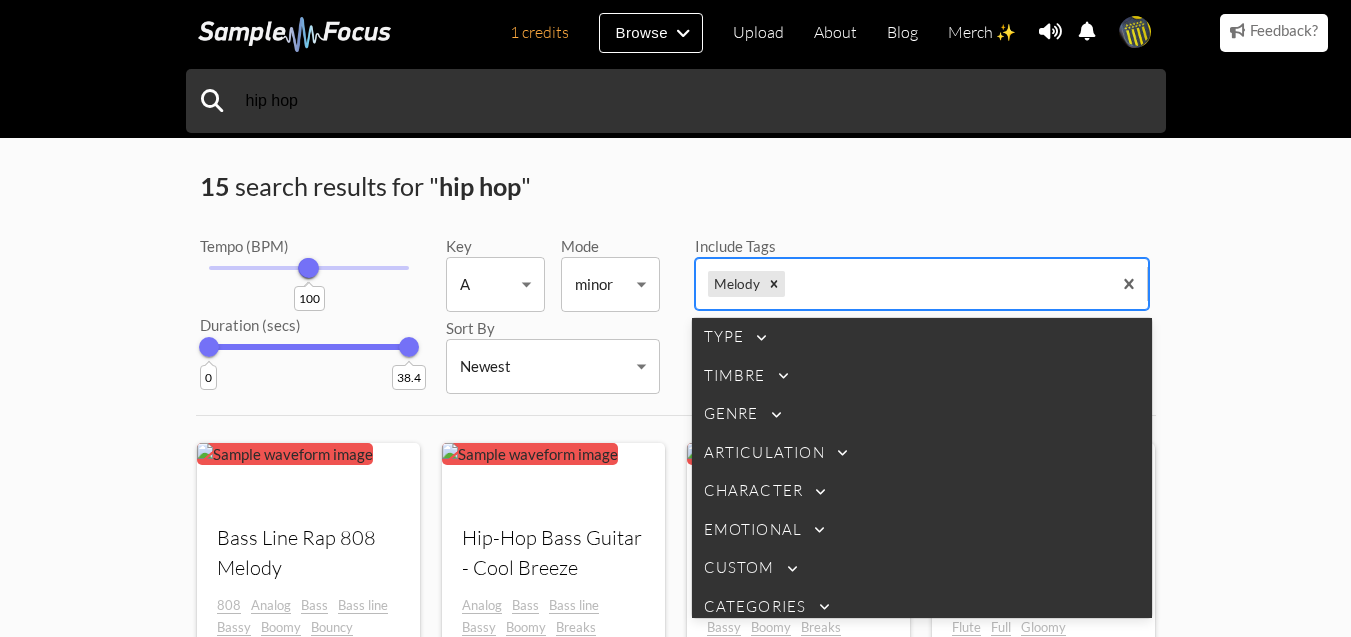 click on "hip hop
15    search results for " hip hop " Tempo (BPM) 99 100 Duration (secs) 0 38.4 Key A A ​ Mode minor minor ​ Sort By Newest Newest ​ Include Tags option melody, selected. 112 results available. Use Up and Down to choose options, press Enter to select the currently focused option, press Escape to exit the menu, press Tab to select the option and exit the menu. Melody Type Timbre Genre Articulation Character Emotional Custom Categories Exclude Tags Click or search here to add more tag filters Your browser does not support the audio  element. Bass Line Rap 808 Melody 808 Analog Bass Bass line Bassy Boomy Bouncy   100 bpm   A   minor   9.6 s 75 By[LAST_NAME] Your browser does not support the audio  element. Hip-Hop Bass Guitar - Cool Breeze Analog Bass Bass line Bassy Boomy Breaks Calming   100 bpm   A   minor   9.6 s 13 By[LAST_NAME] audio  element. Analog Bass" at bounding box center [675, 955] 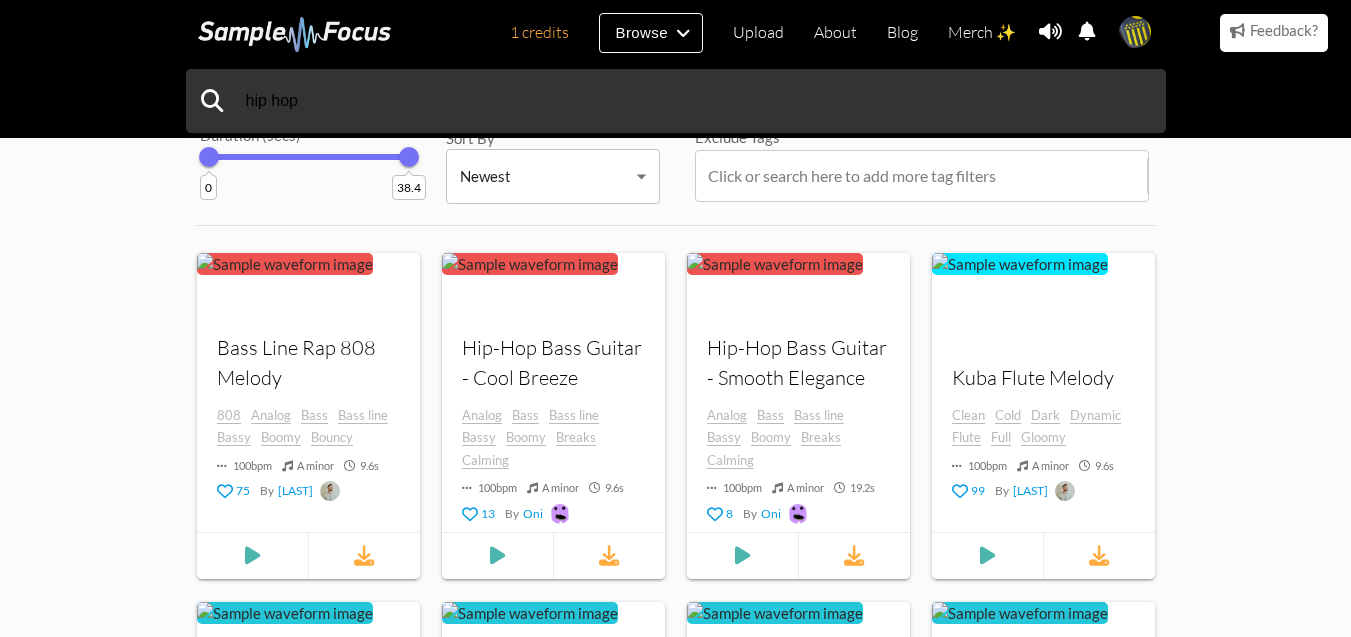 scroll, scrollTop: 191, scrollLeft: 0, axis: vertical 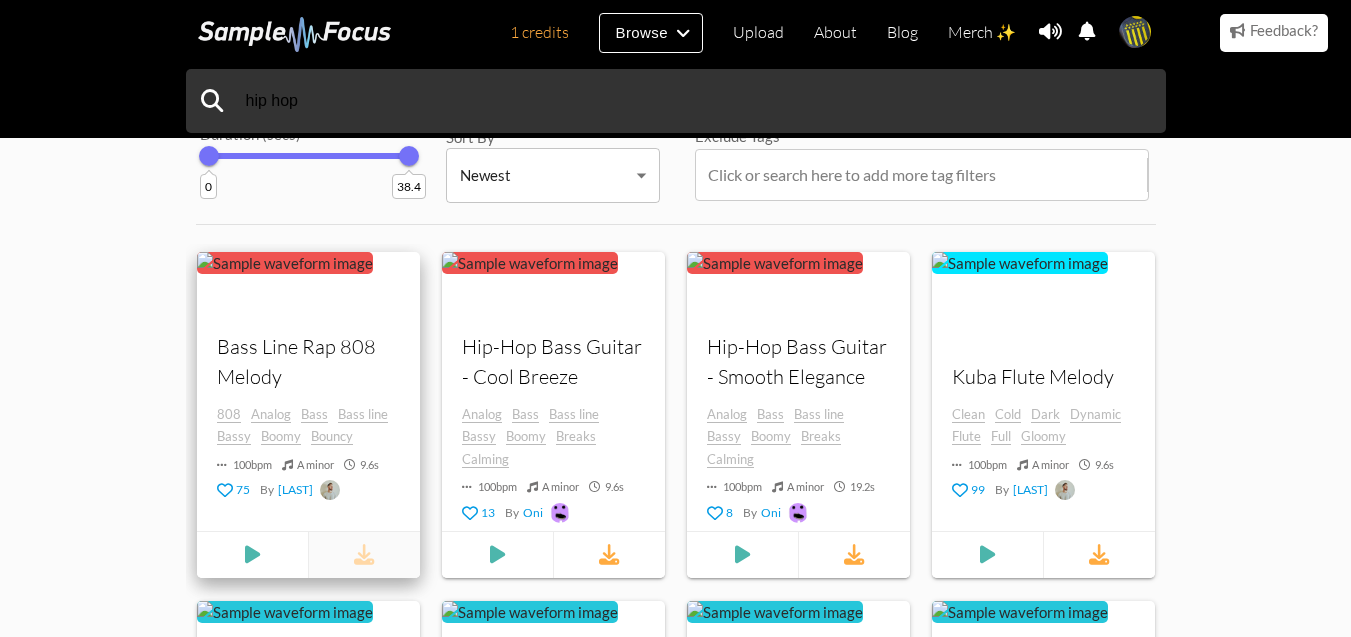 click at bounding box center (363, 554) 